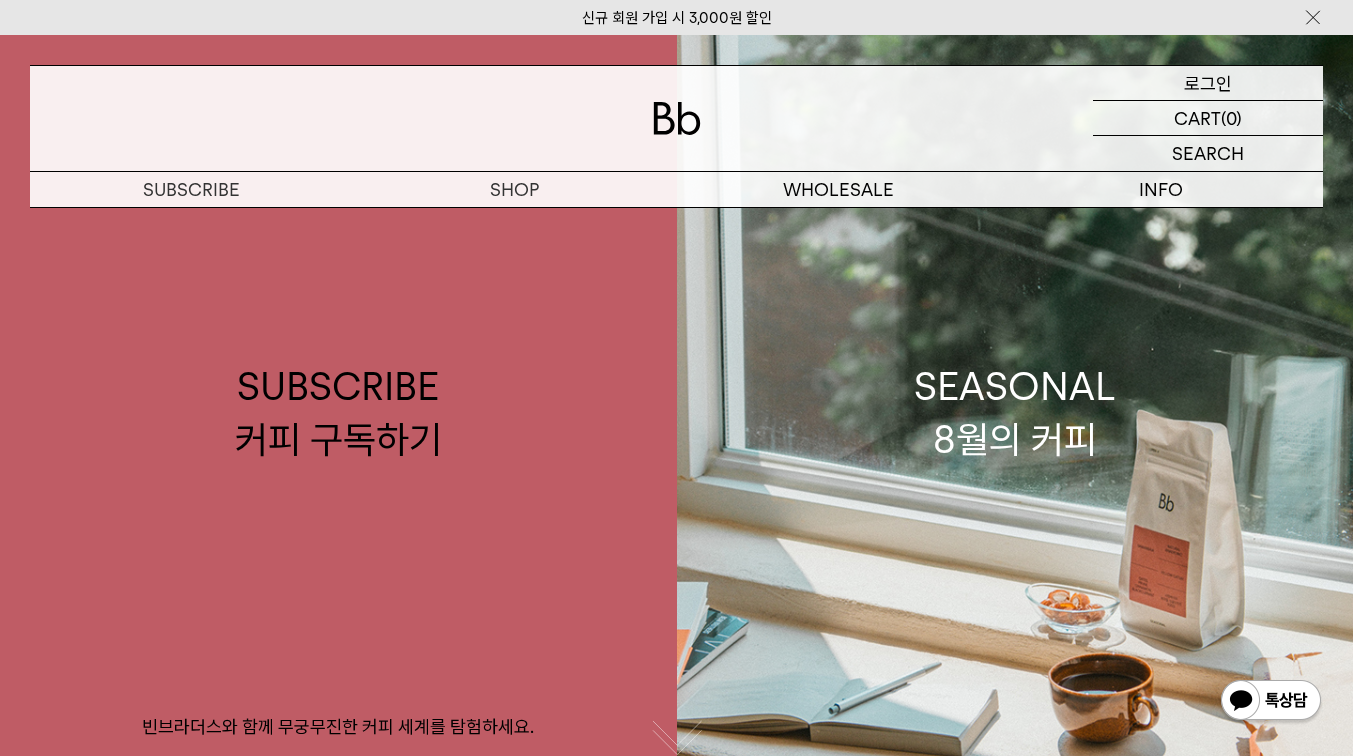 scroll, scrollTop: 0, scrollLeft: 0, axis: both 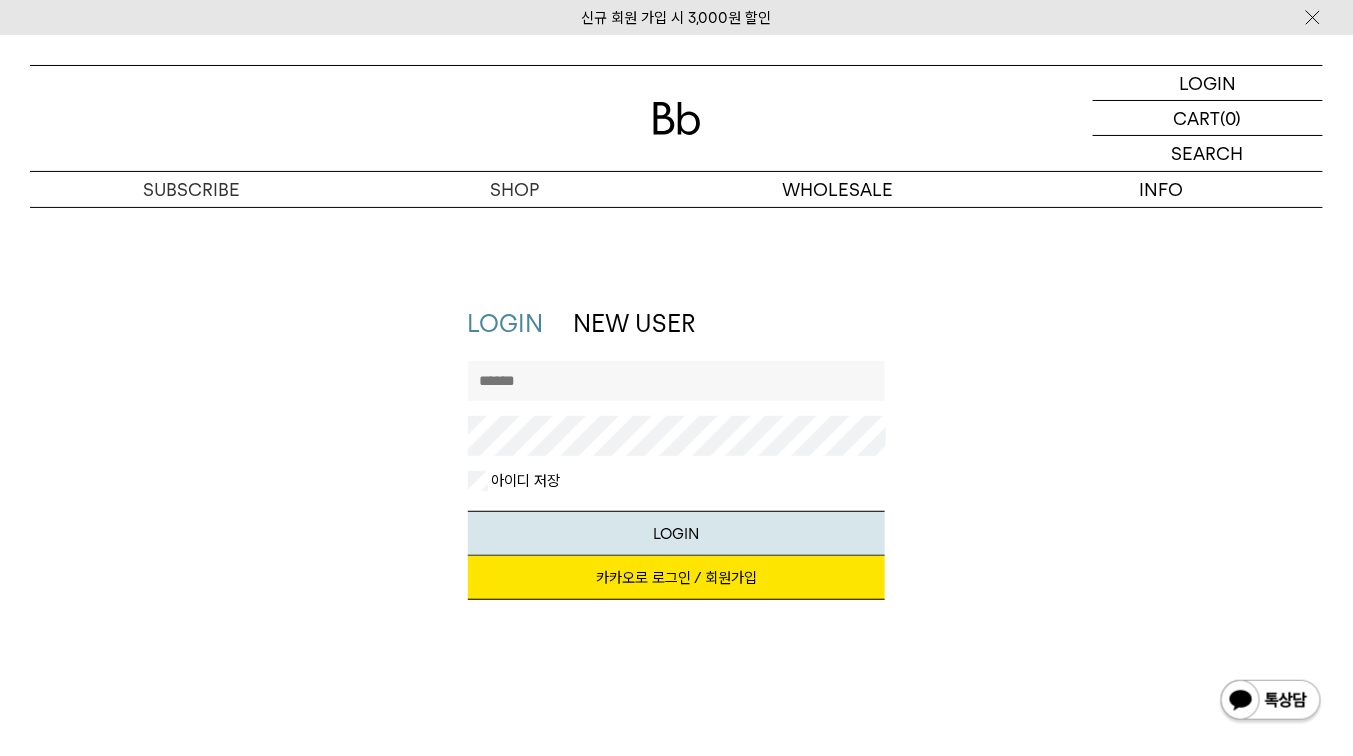 click at bounding box center [677, 381] 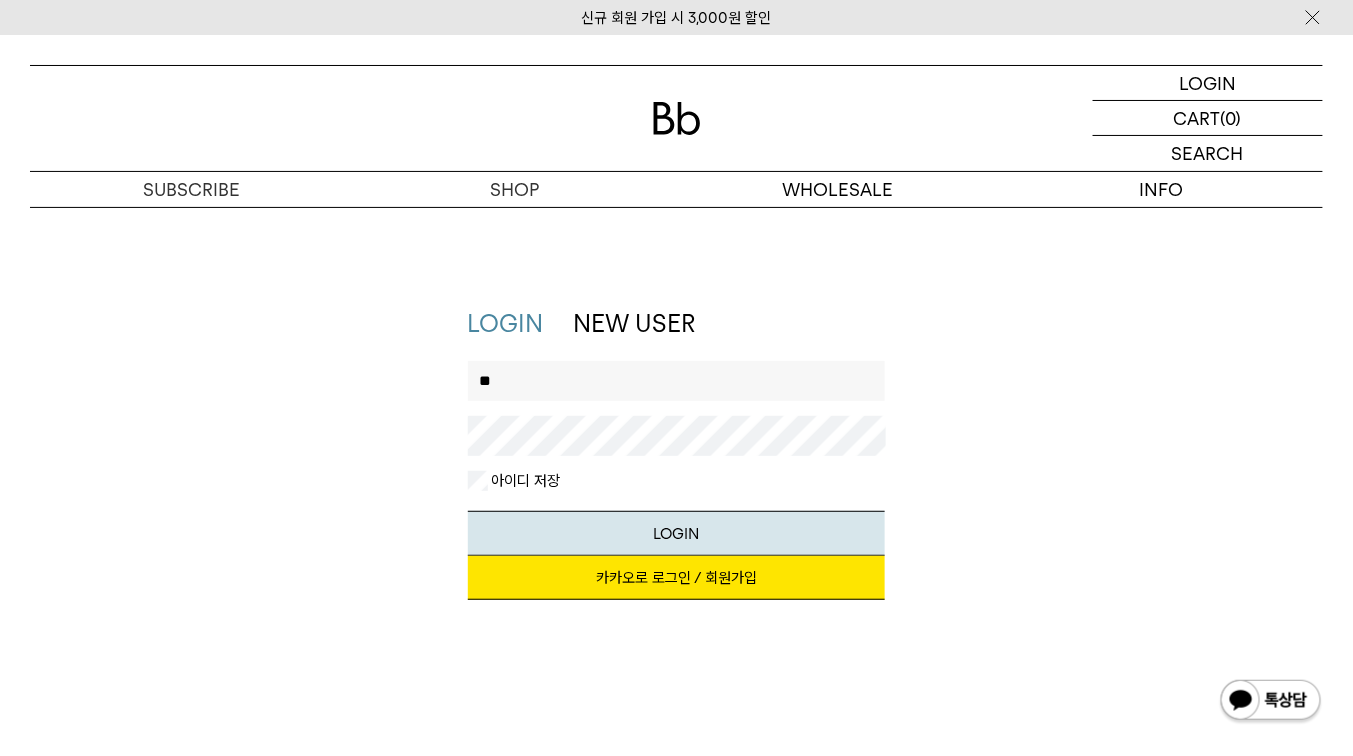 type on "*" 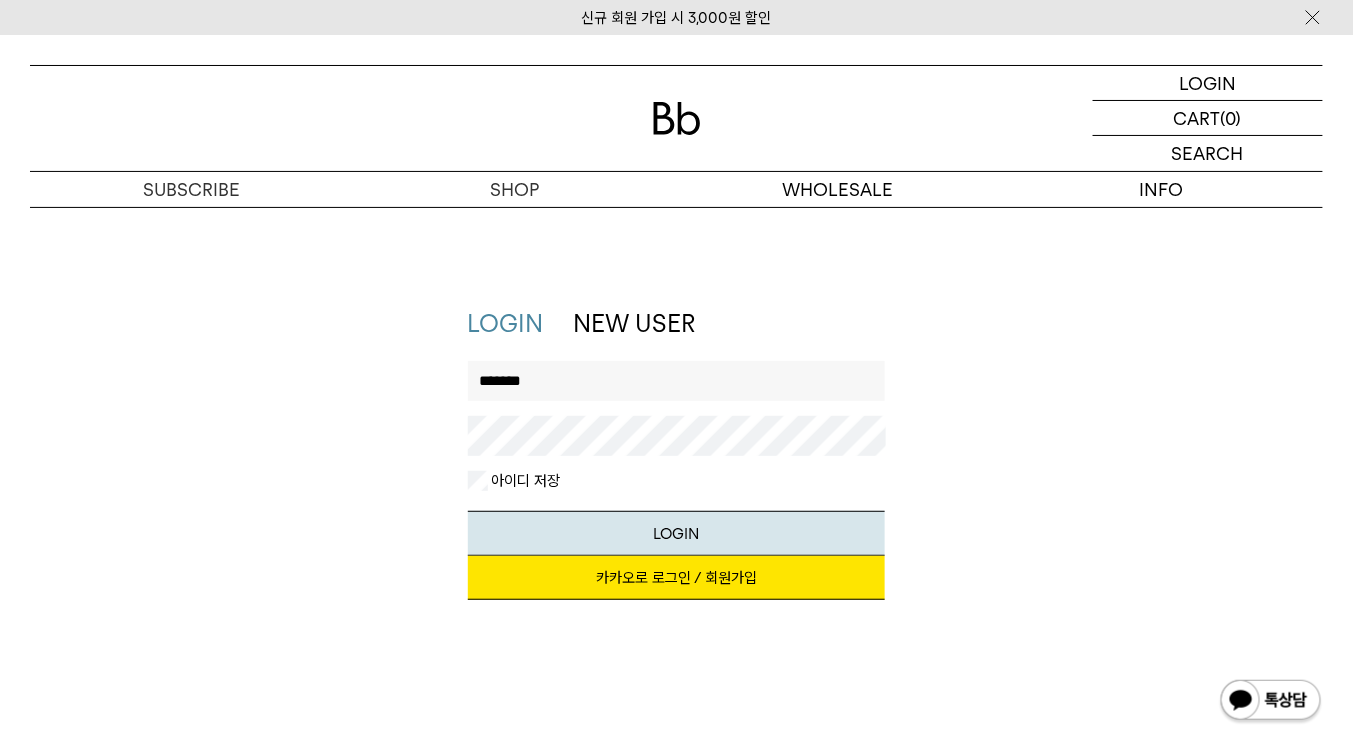 click on "LOGIN" at bounding box center [677, 533] 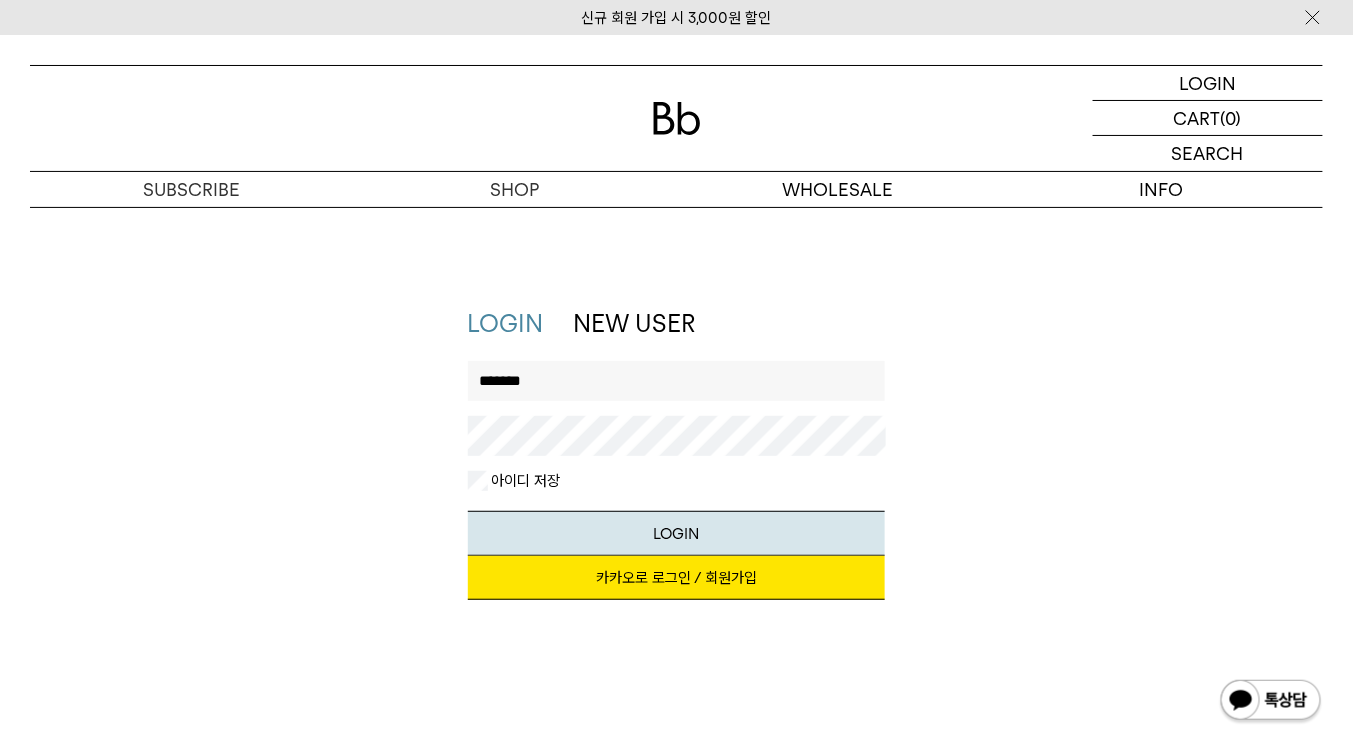 drag, startPoint x: 596, startPoint y: 378, endPoint x: 0, endPoint y: 573, distance: 627.0893 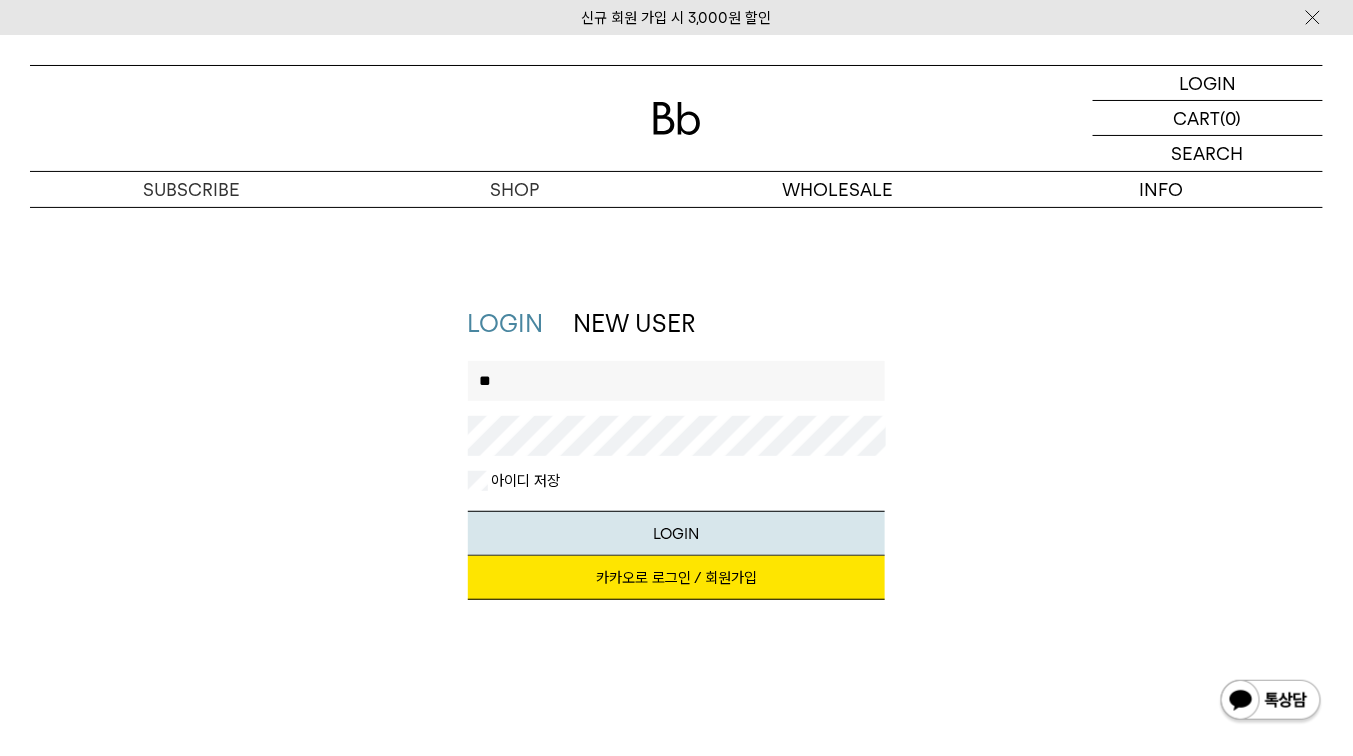 type on "*" 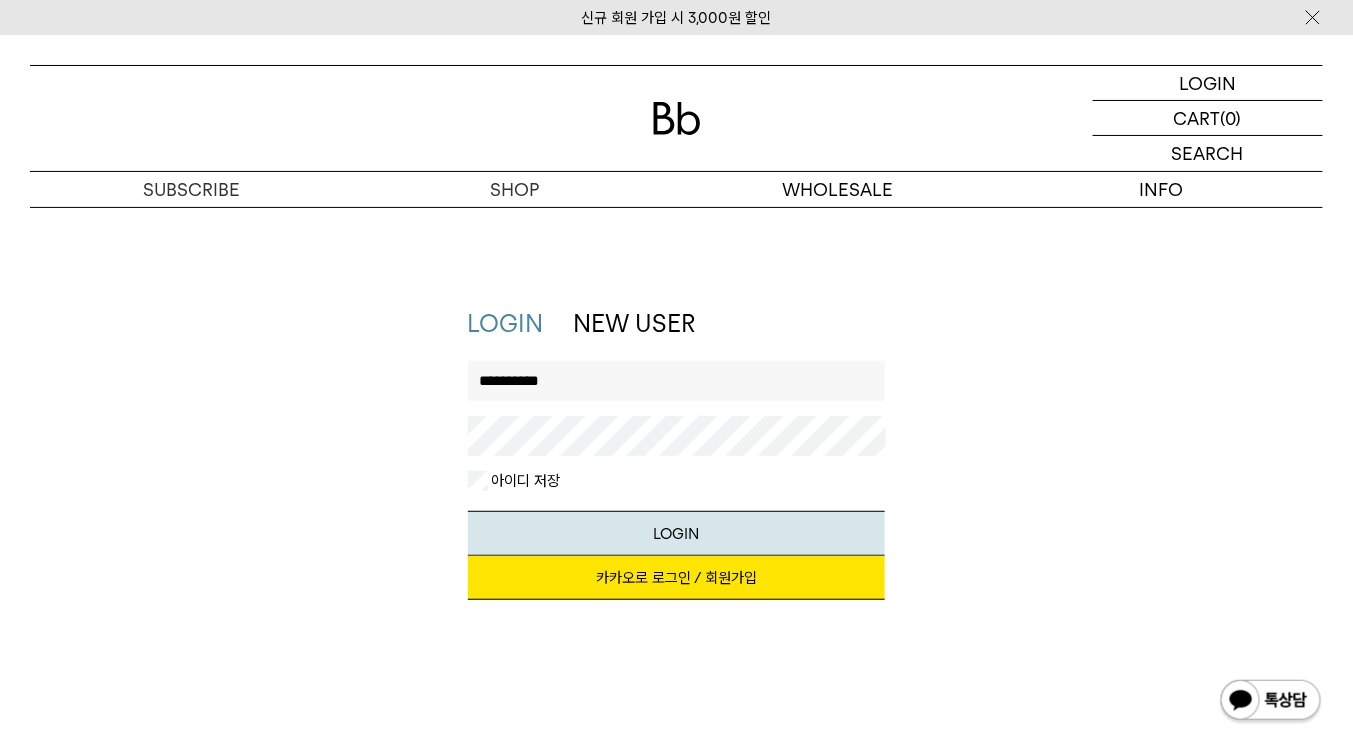 click on "LOGIN" at bounding box center [677, 533] 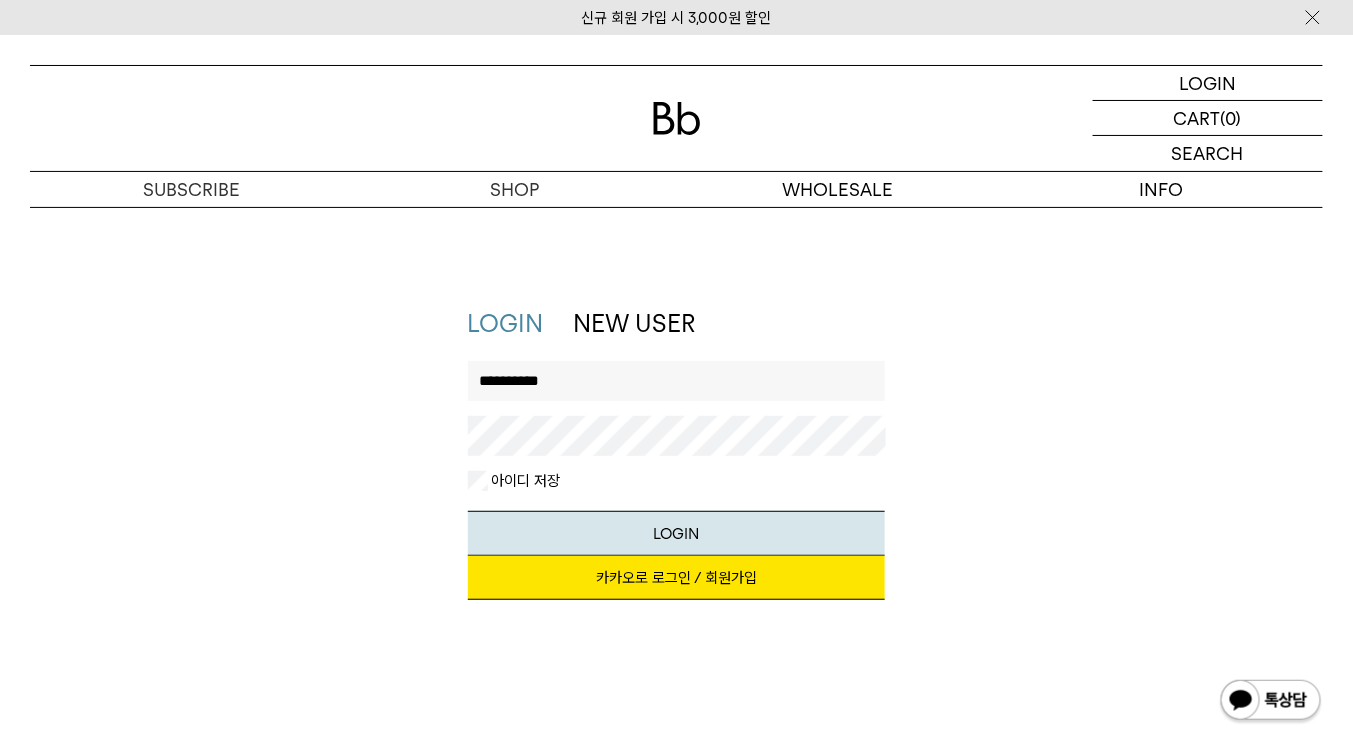 click on "**********" at bounding box center [677, 416] 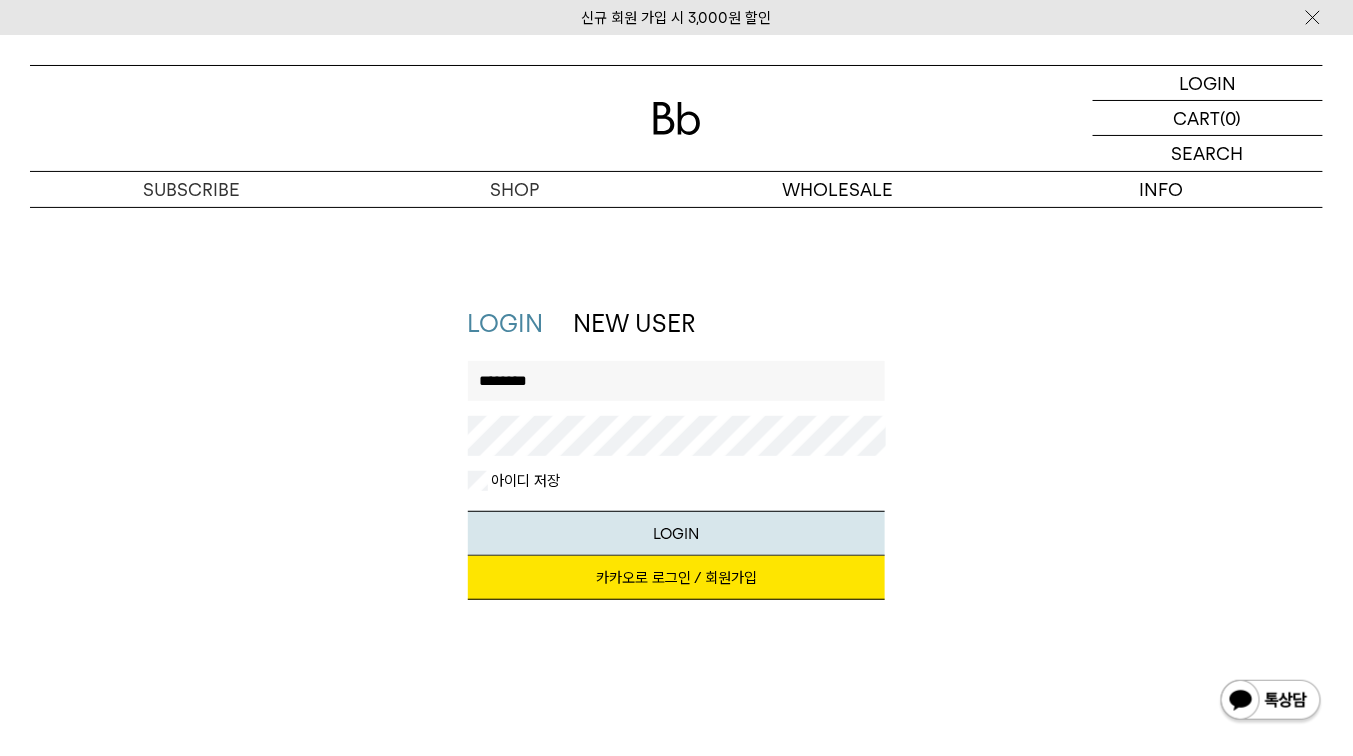 type on "********" 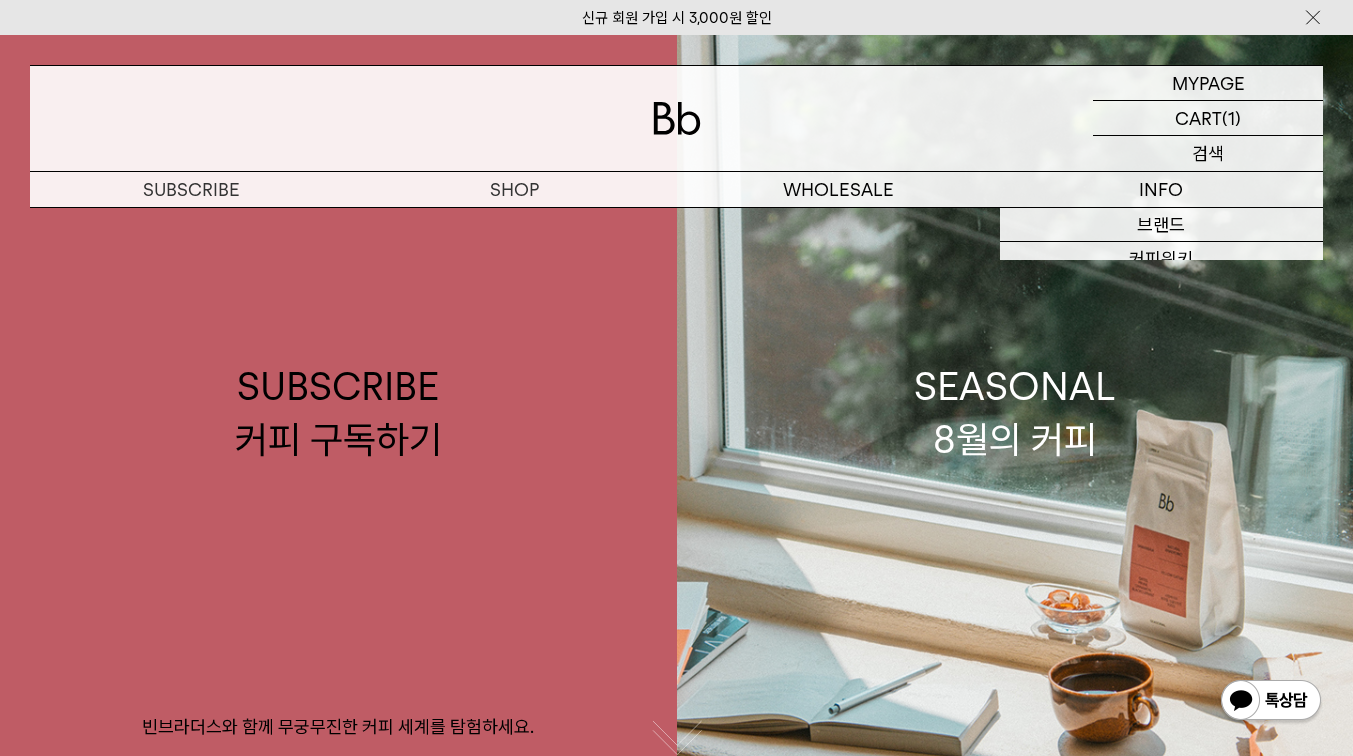 scroll, scrollTop: 0, scrollLeft: 0, axis: both 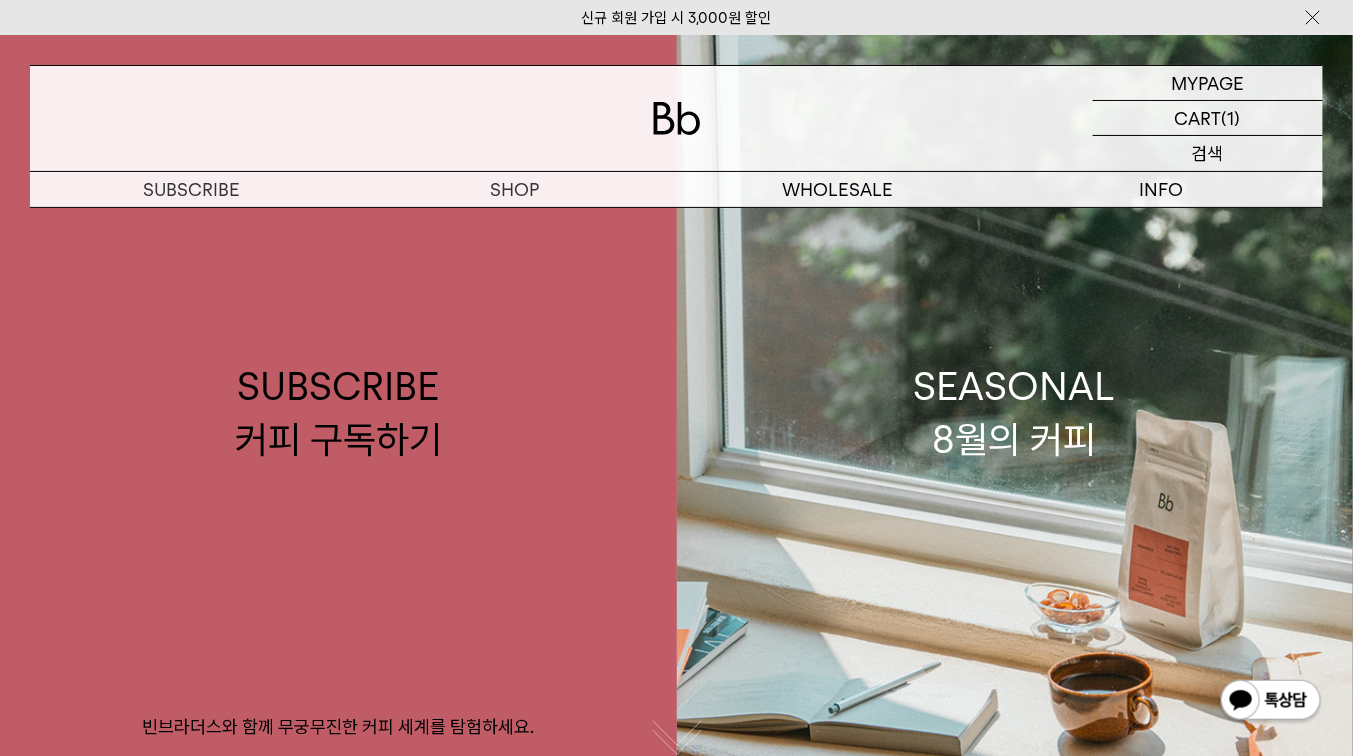click on "장바구니" at bounding box center (0, 0) 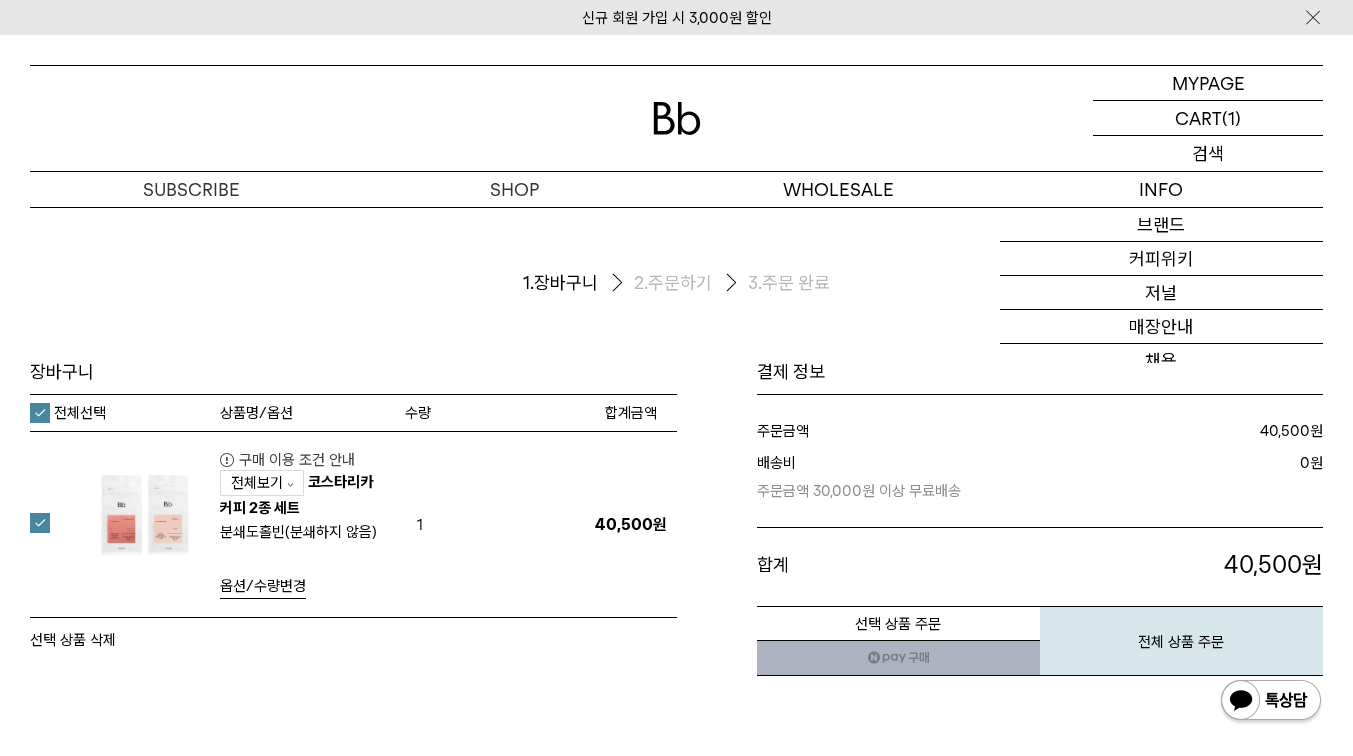 scroll, scrollTop: 0, scrollLeft: 0, axis: both 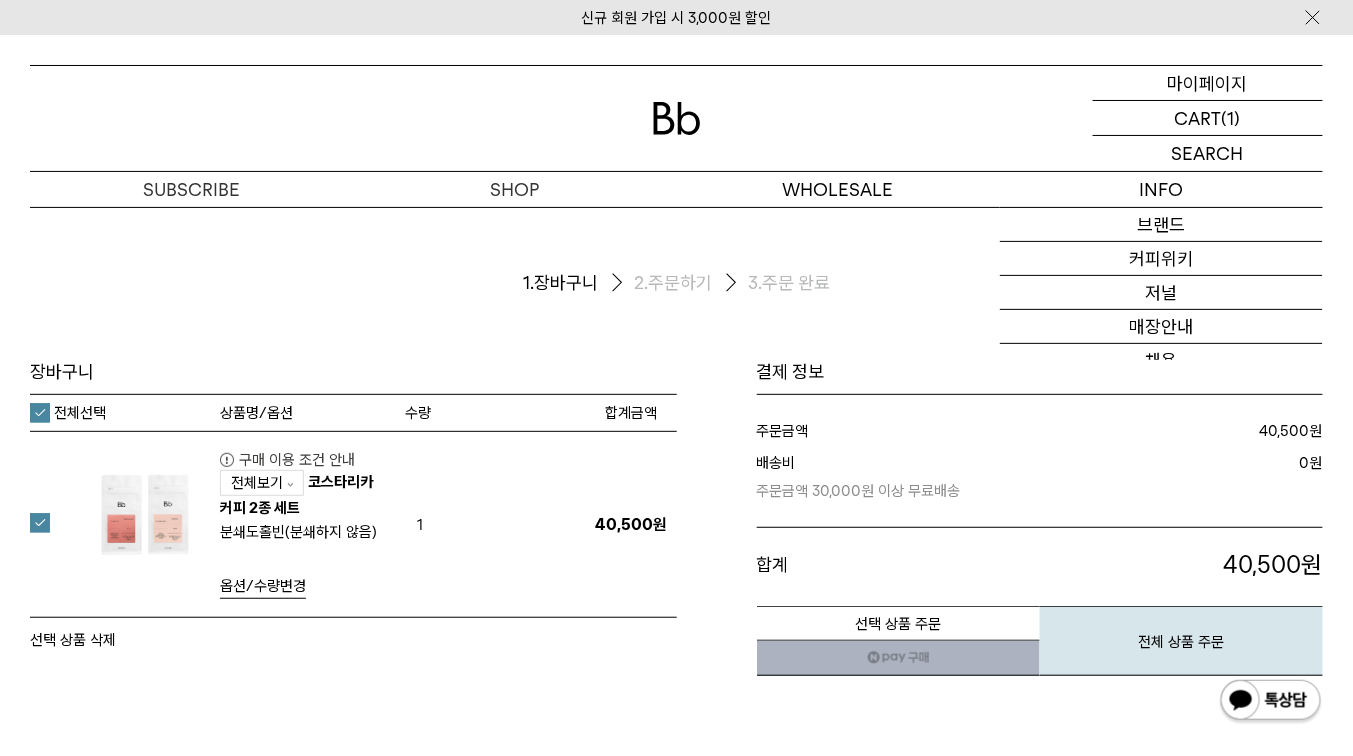 click on "MYPAGE
마이페이지" at bounding box center [1208, 83] 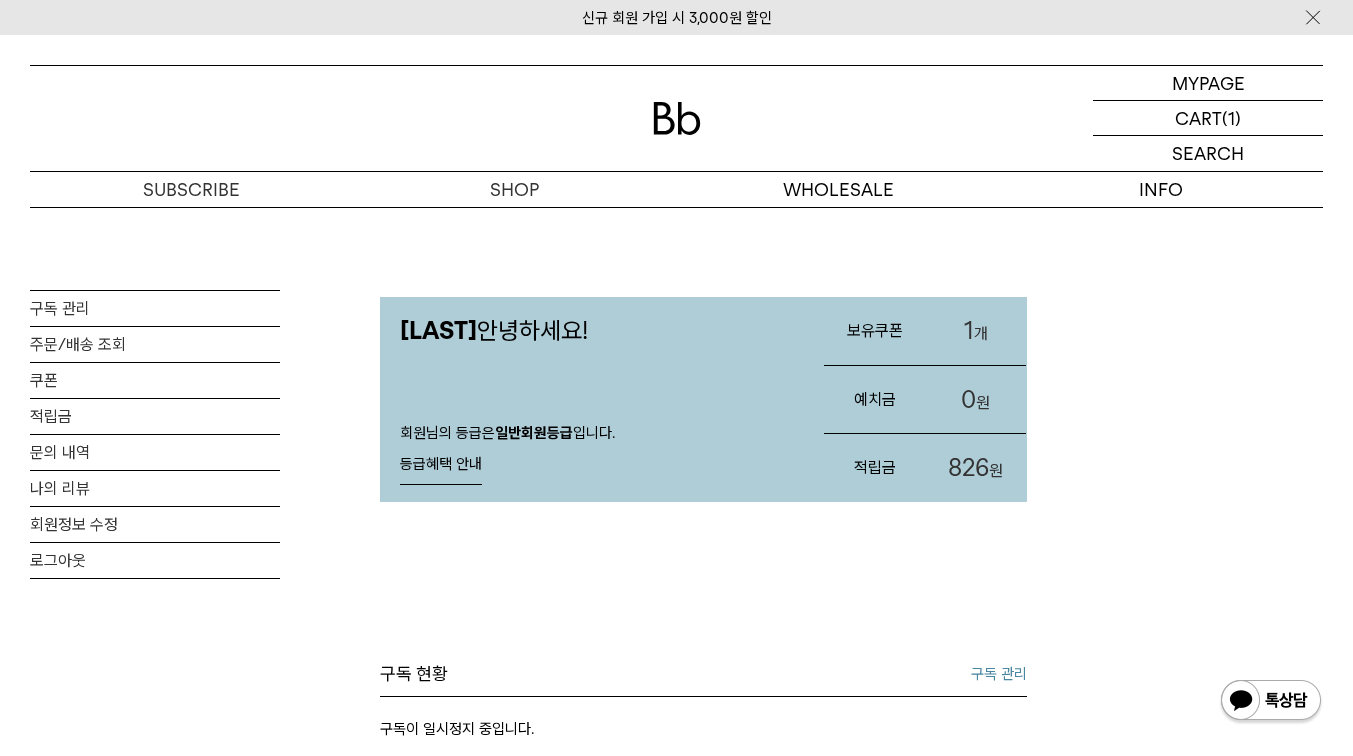 scroll, scrollTop: 0, scrollLeft: 0, axis: both 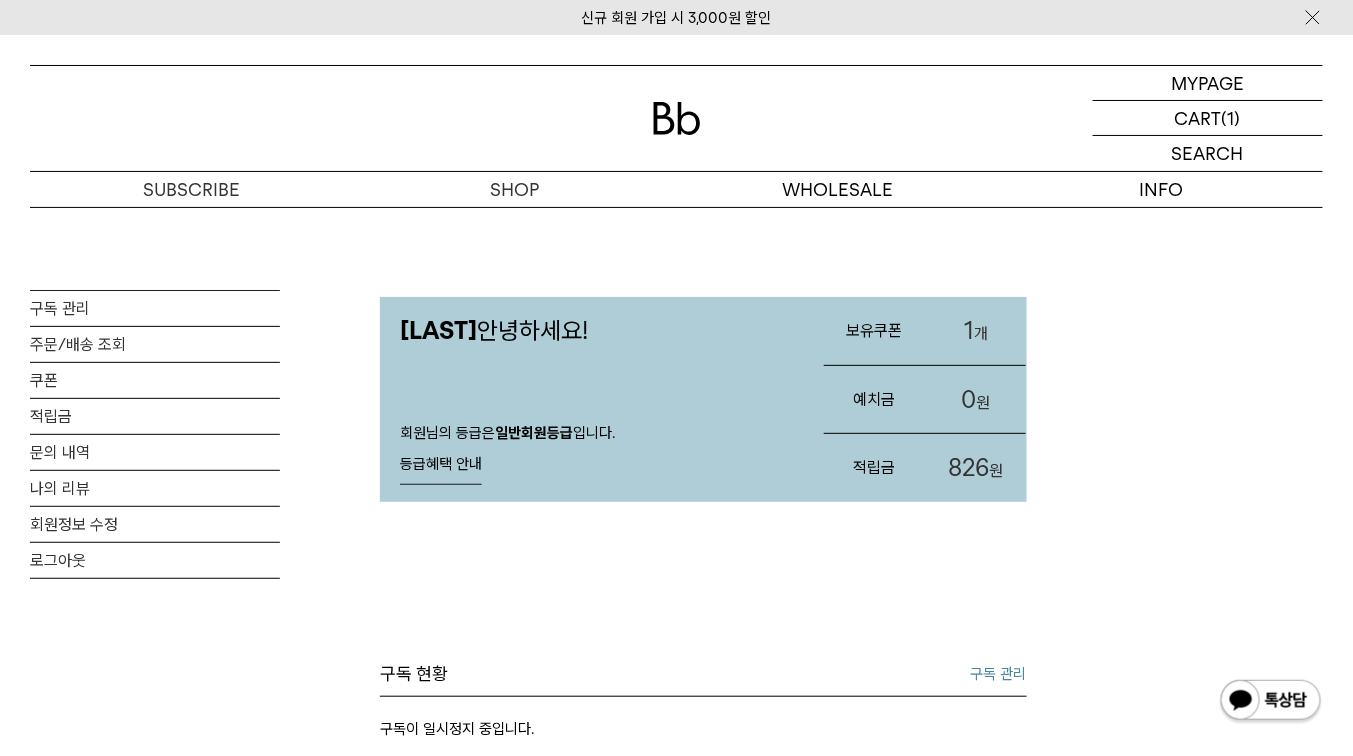 click on "1  개" at bounding box center [975, 331] 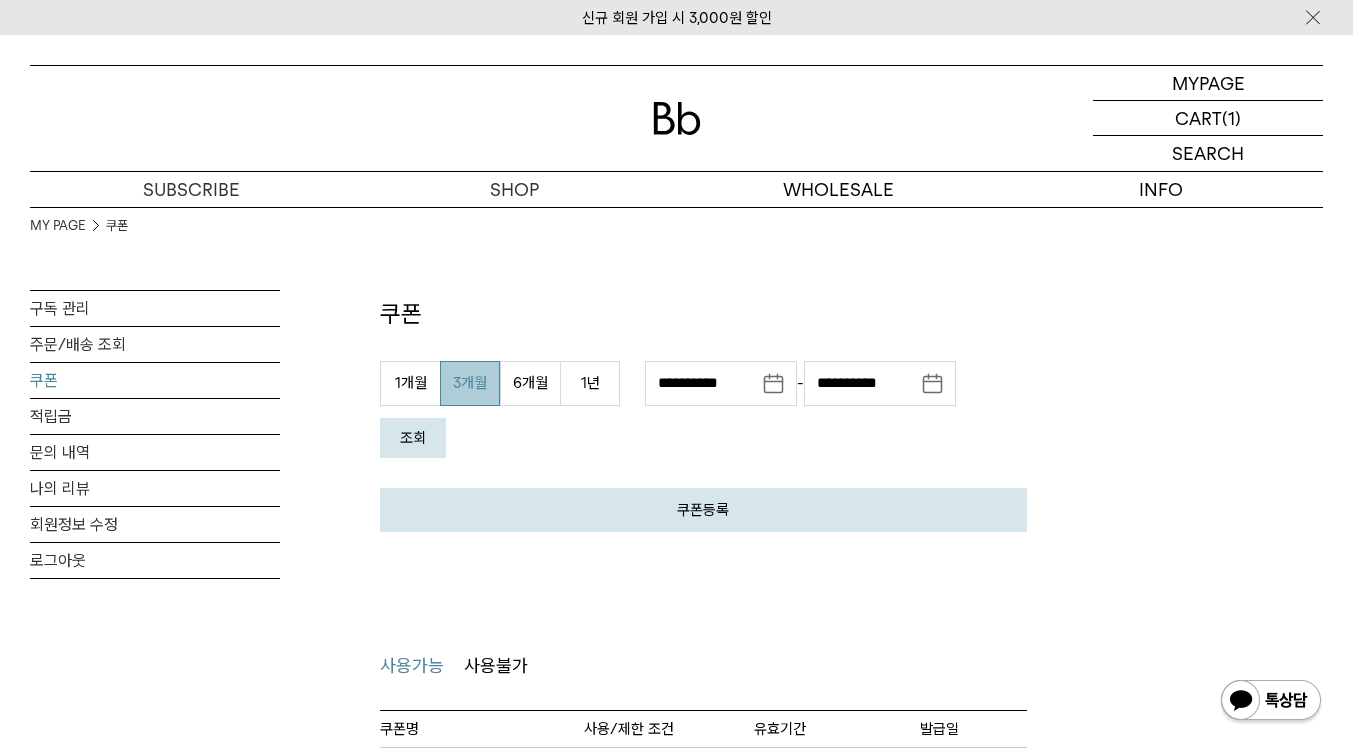 scroll, scrollTop: 0, scrollLeft: 0, axis: both 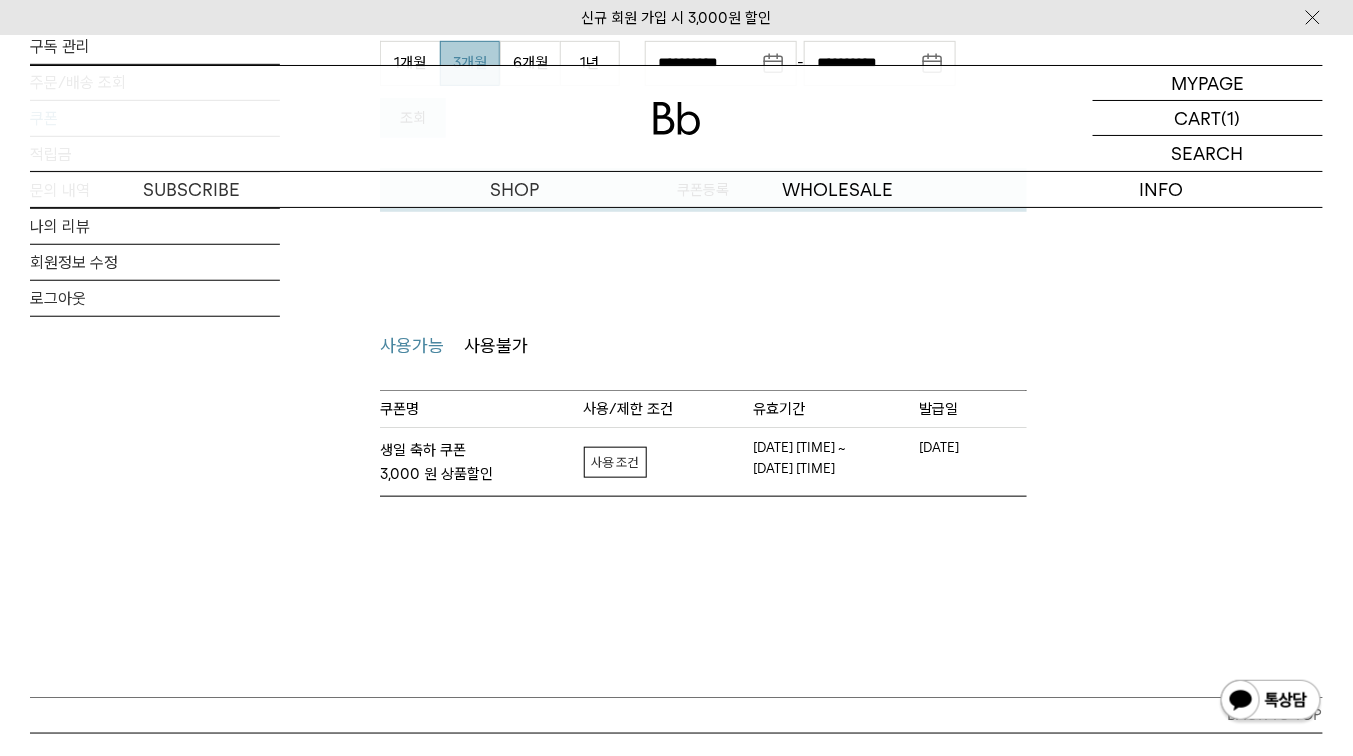 click on "자세히보기" at bounding box center (615, 462) 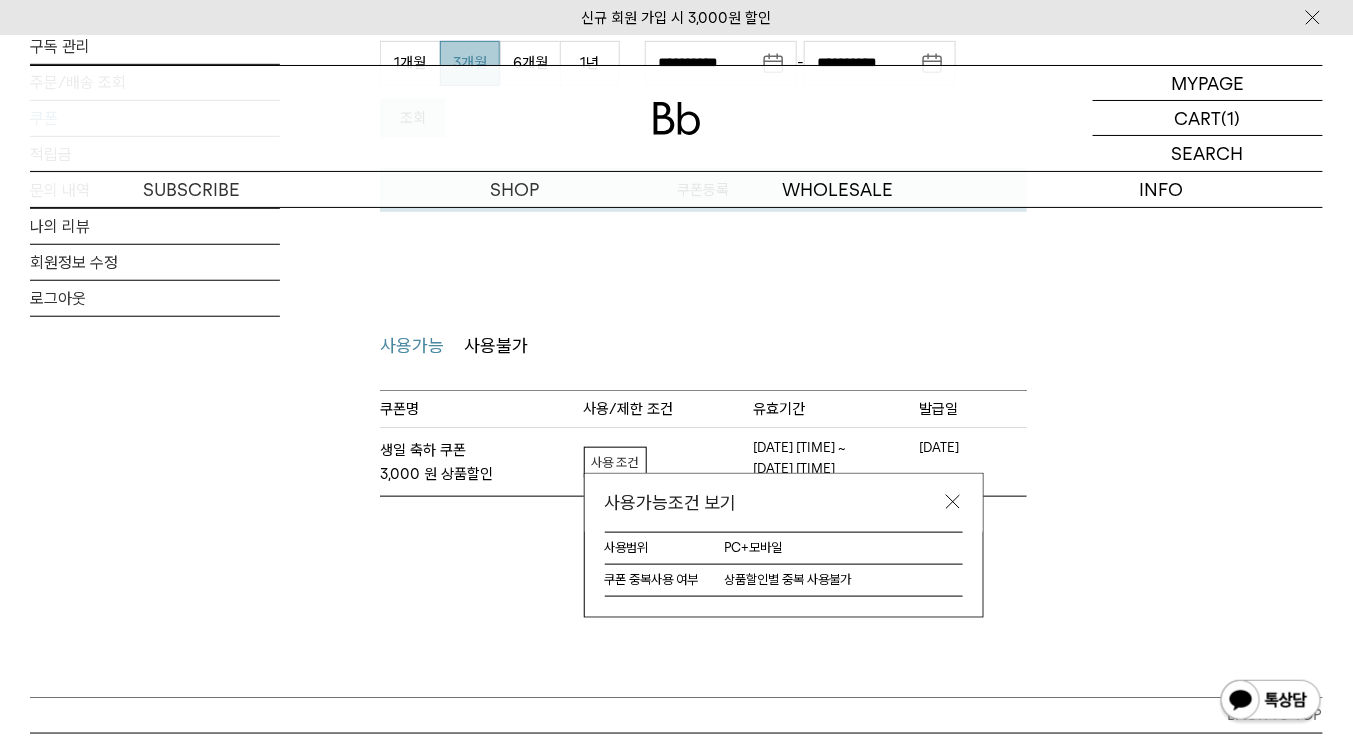 click at bounding box center (953, 502) 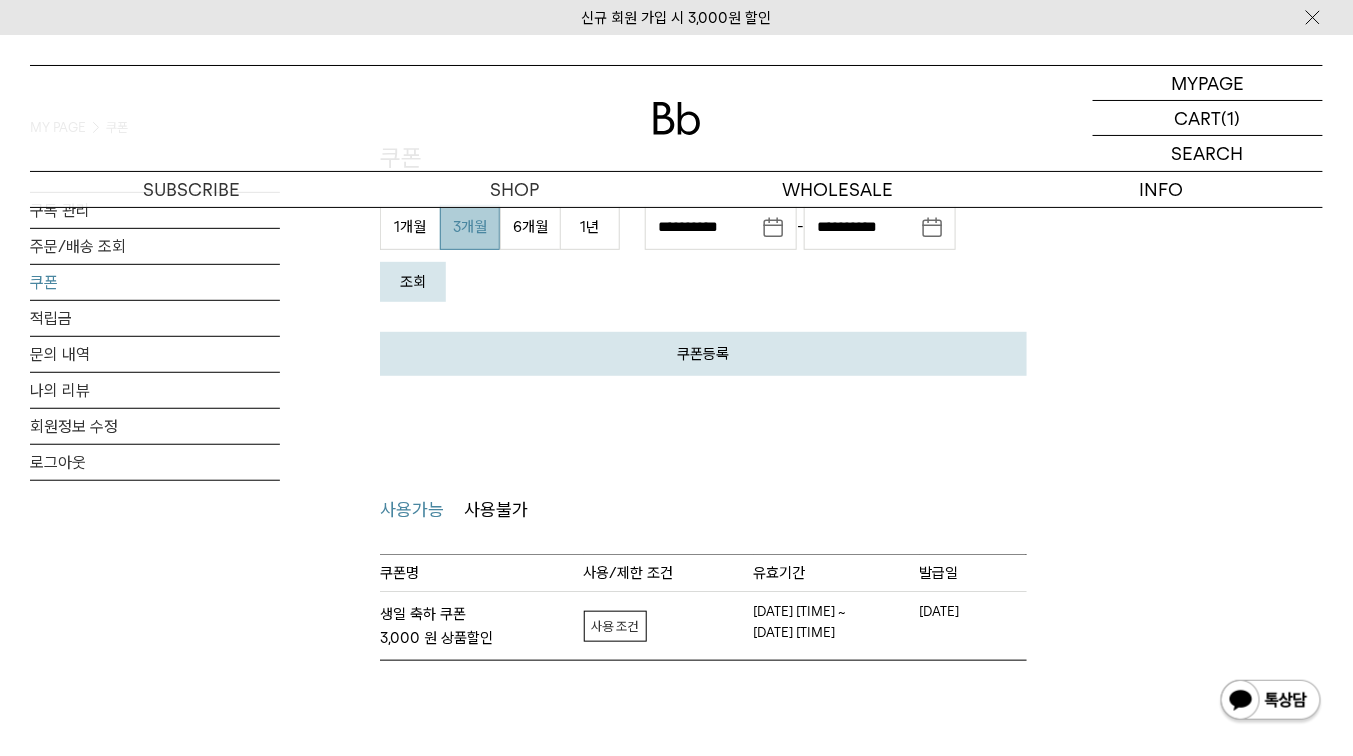 scroll, scrollTop: 0, scrollLeft: 0, axis: both 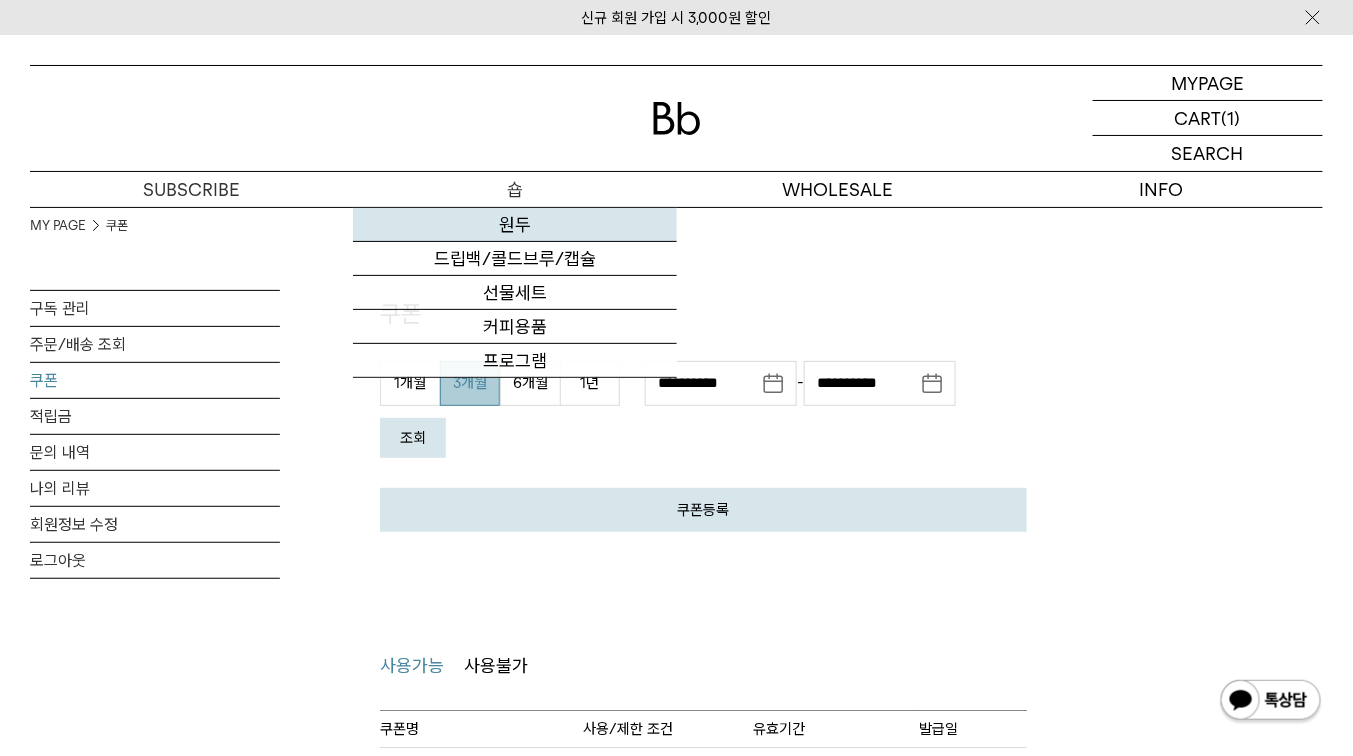 click on "원두" at bounding box center [514, 225] 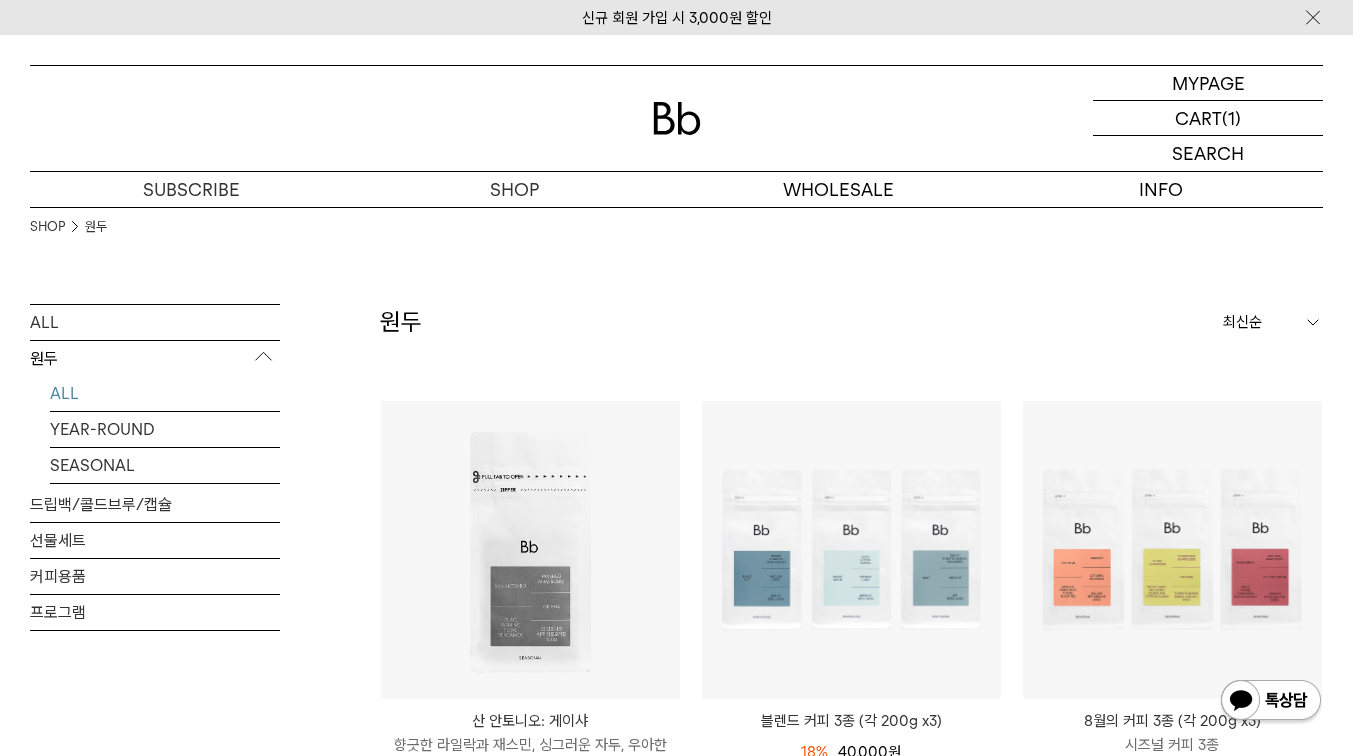 scroll, scrollTop: 560, scrollLeft: 0, axis: vertical 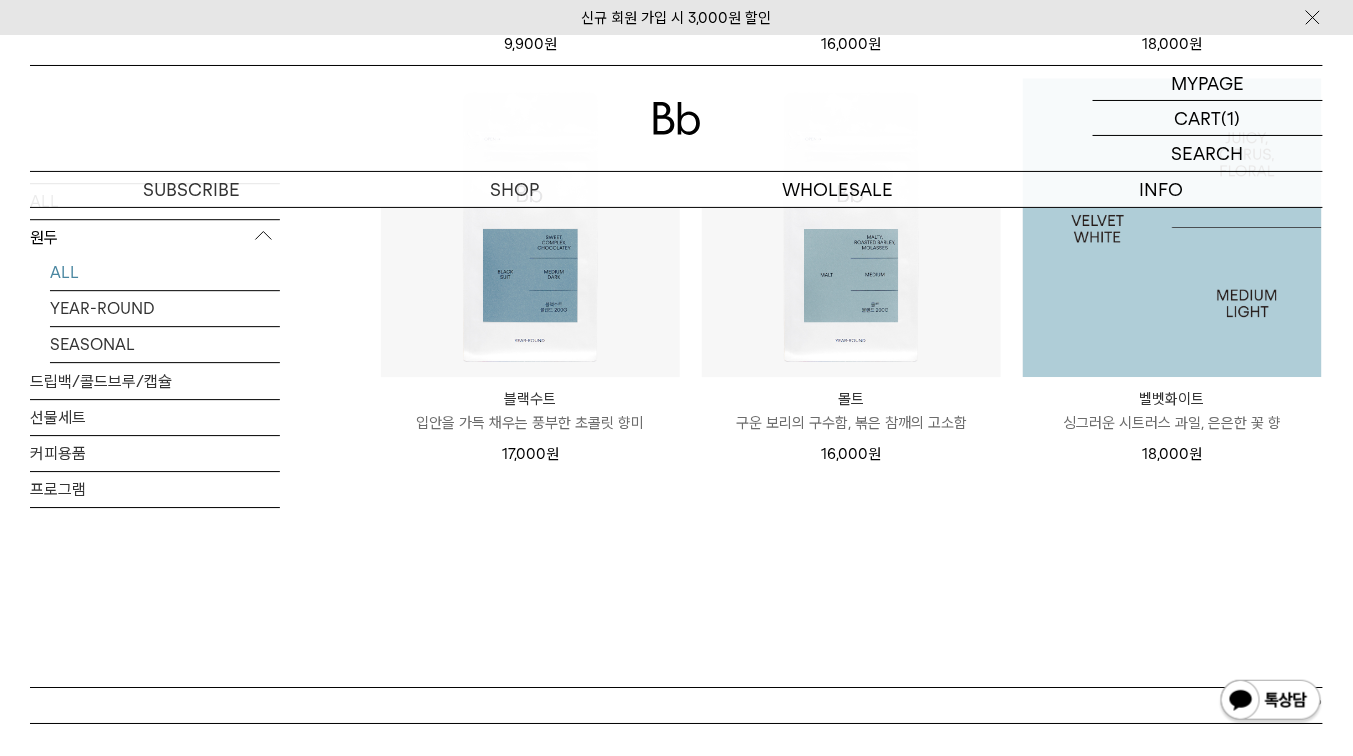 click at bounding box center (1172, 227) 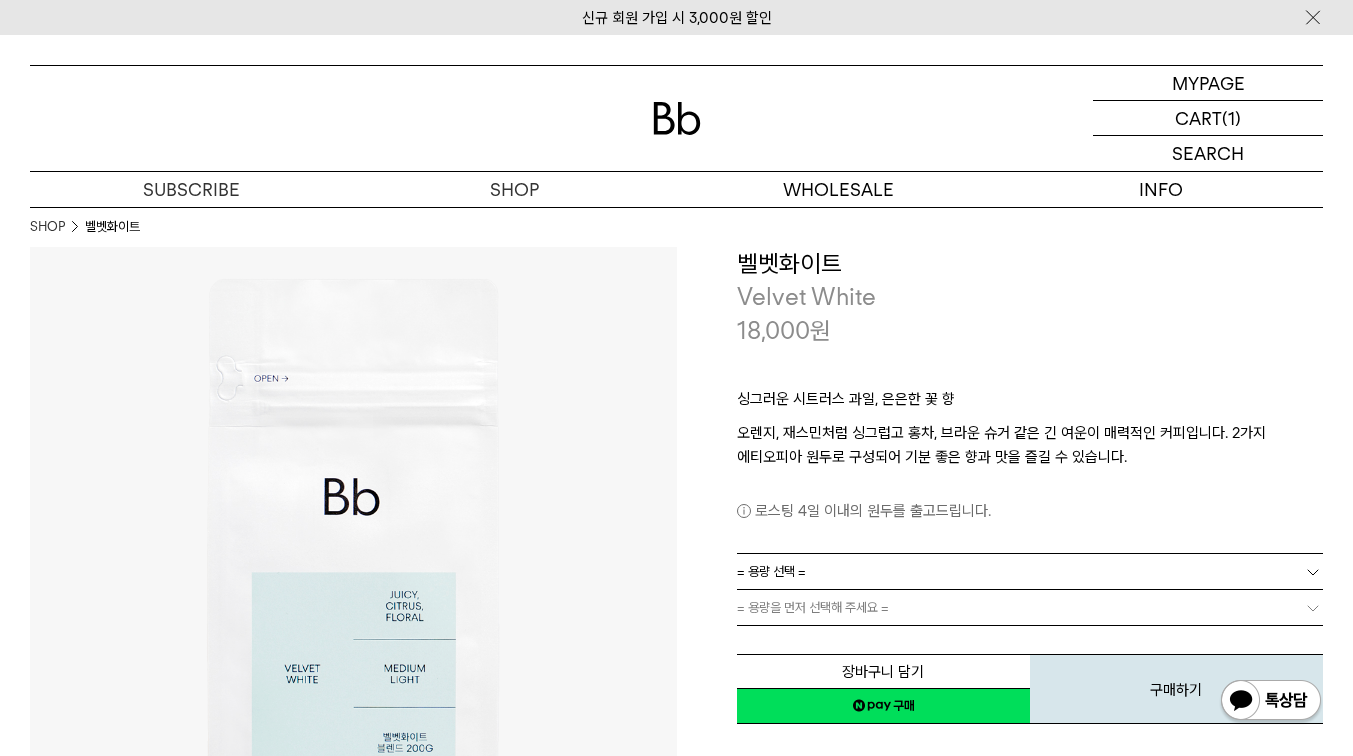 scroll, scrollTop: 0, scrollLeft: 0, axis: both 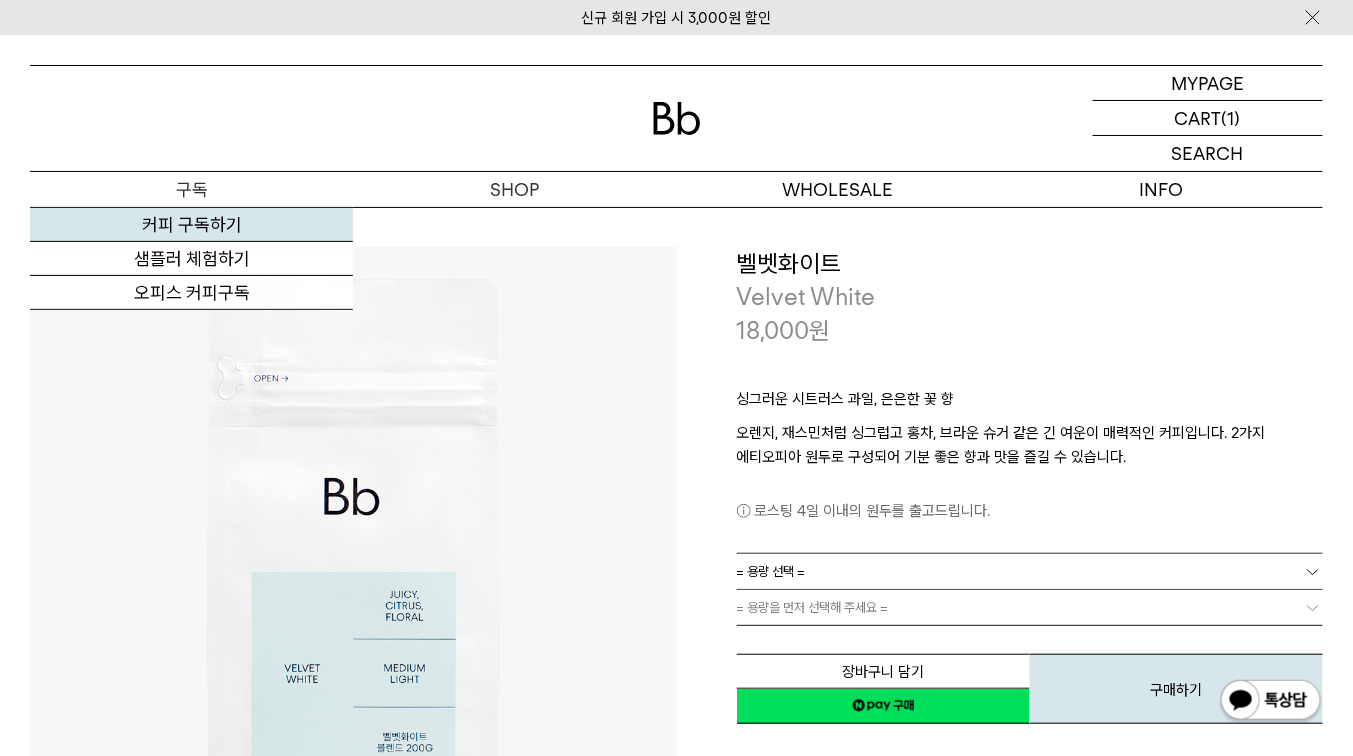 click on "커피 구독하기" at bounding box center (191, 225) 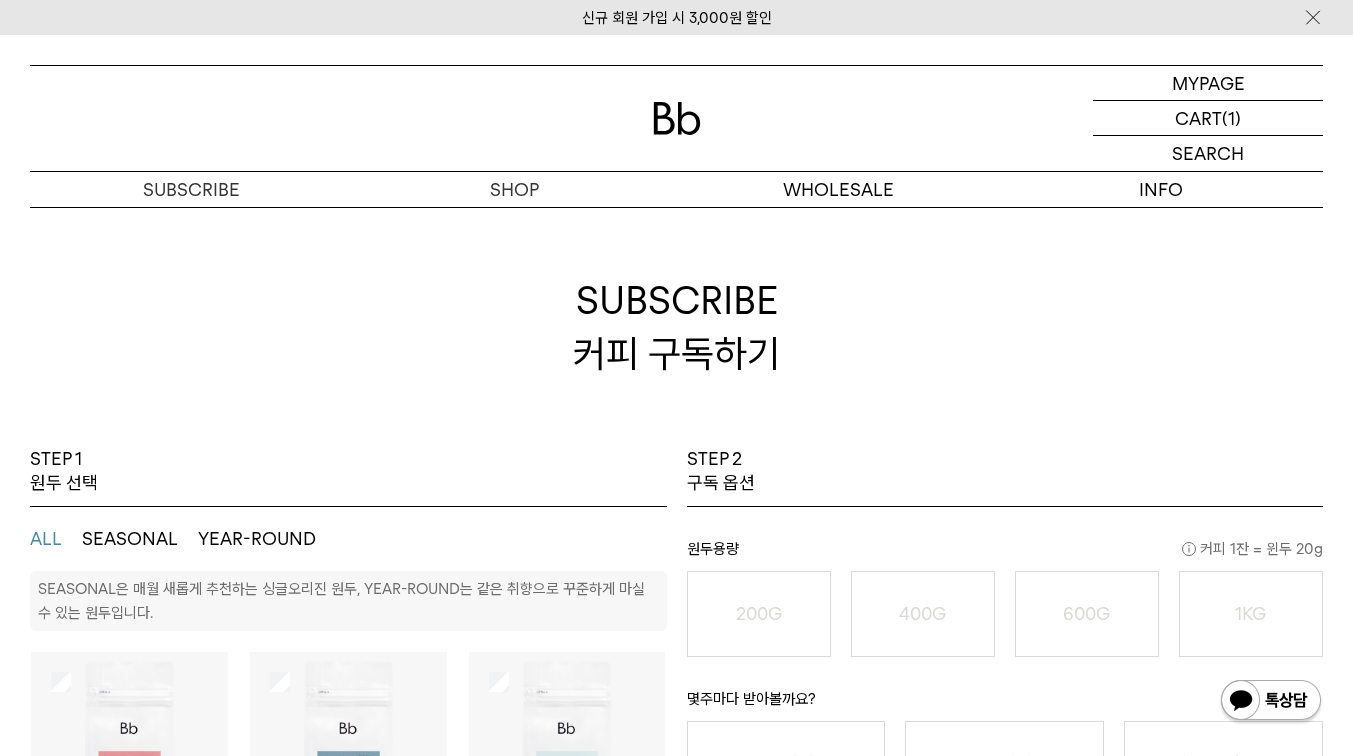 scroll, scrollTop: 242, scrollLeft: 0, axis: vertical 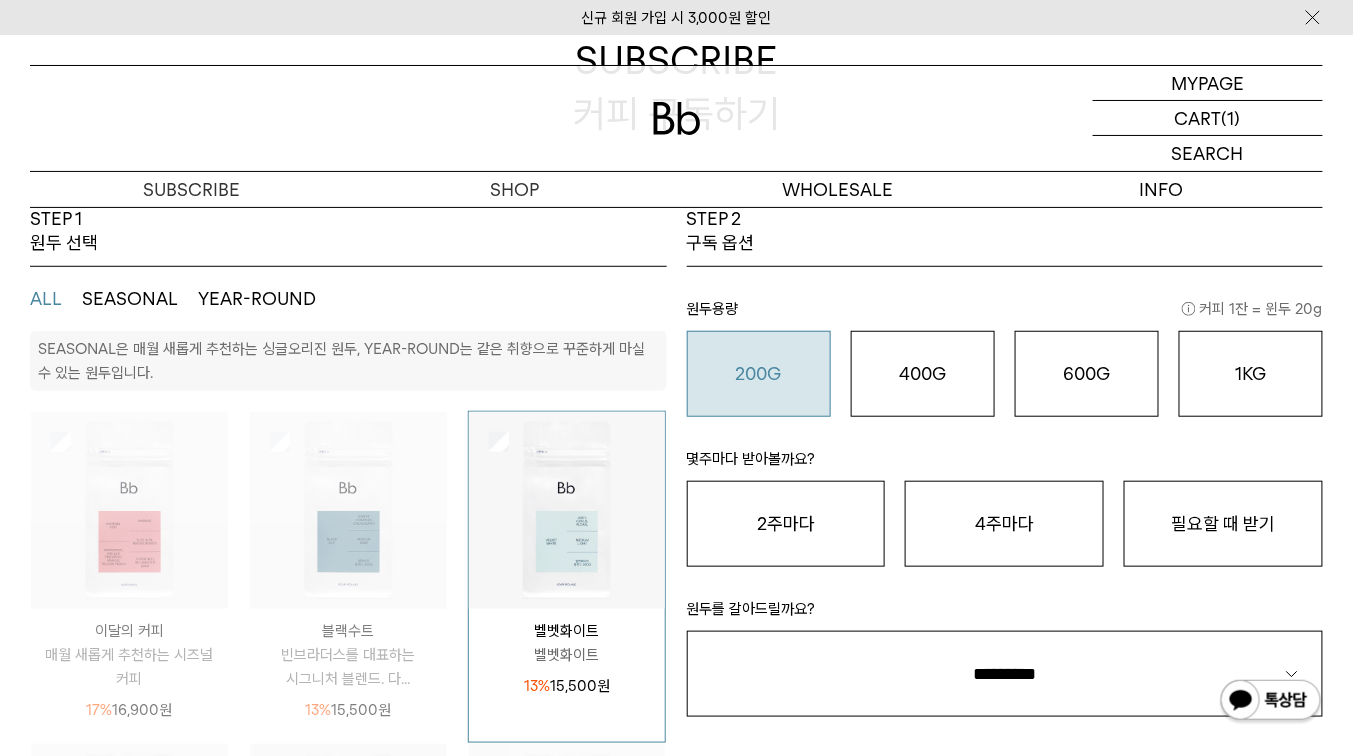 click on "200G
16,900 원" at bounding box center [759, 374] 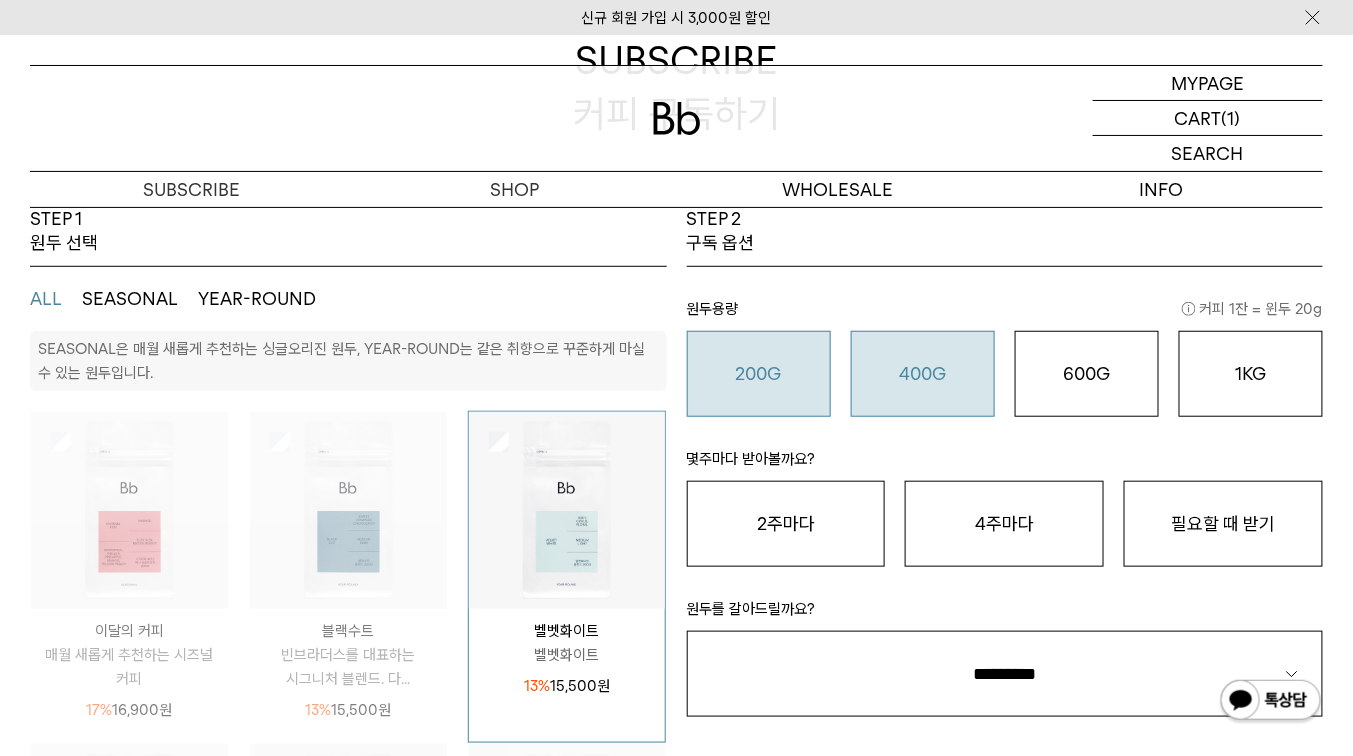 scroll, scrollTop: 400, scrollLeft: 0, axis: vertical 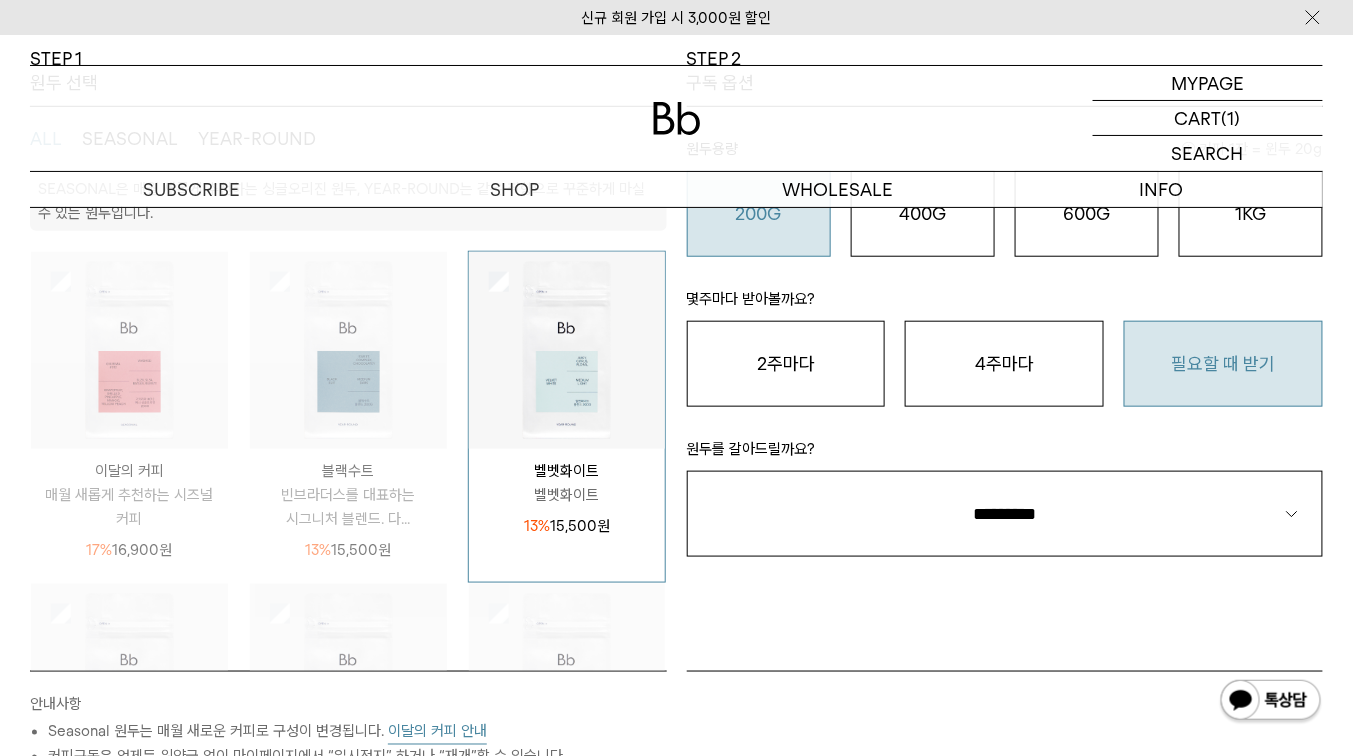 click on "필요할 때
받기" at bounding box center (1223, 364) 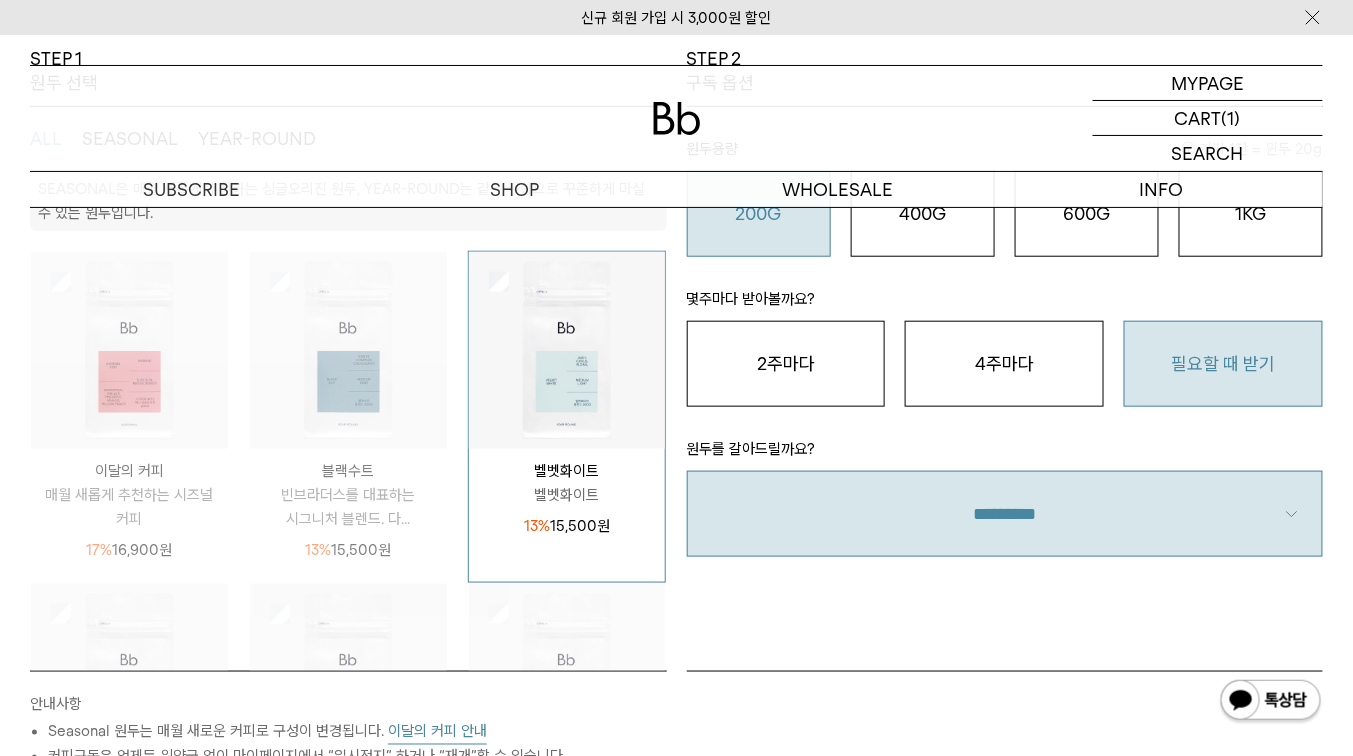 click on "**********" at bounding box center (1005, 513) 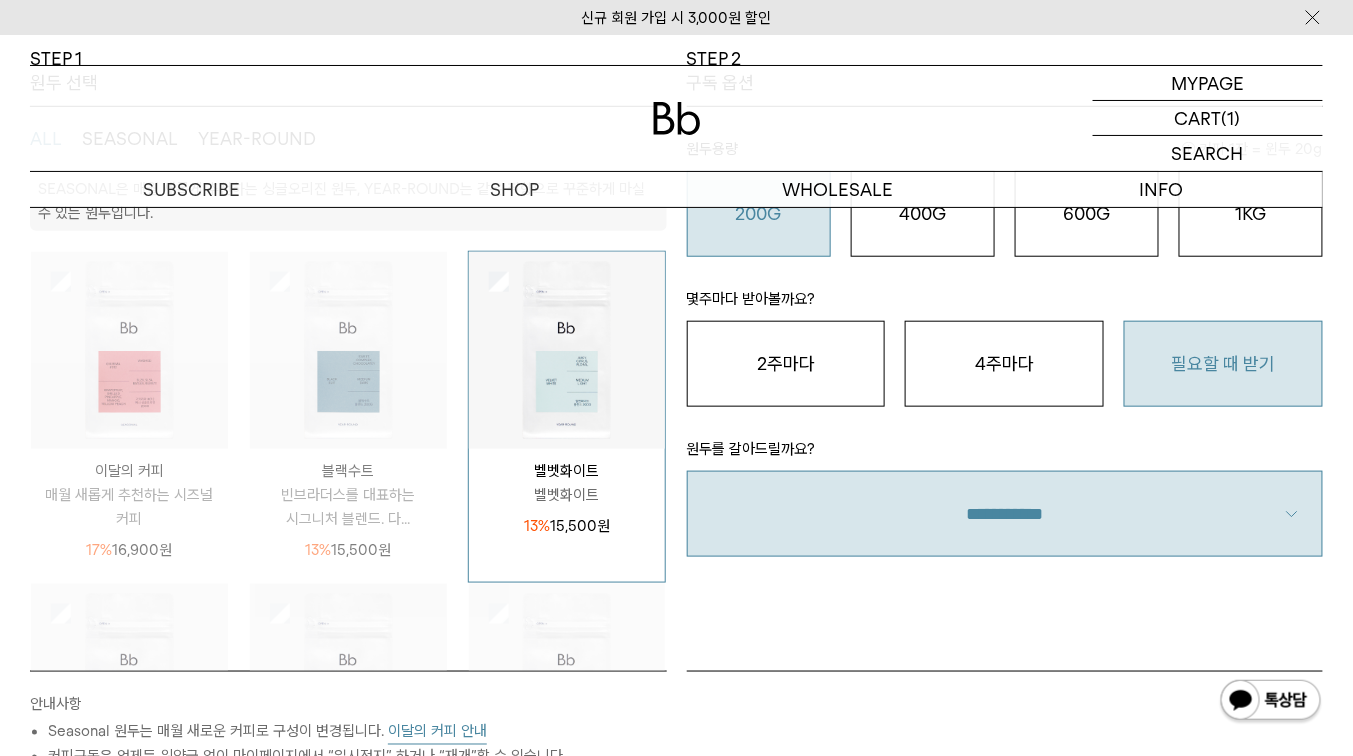 click on "**********" at bounding box center [1005, 513] 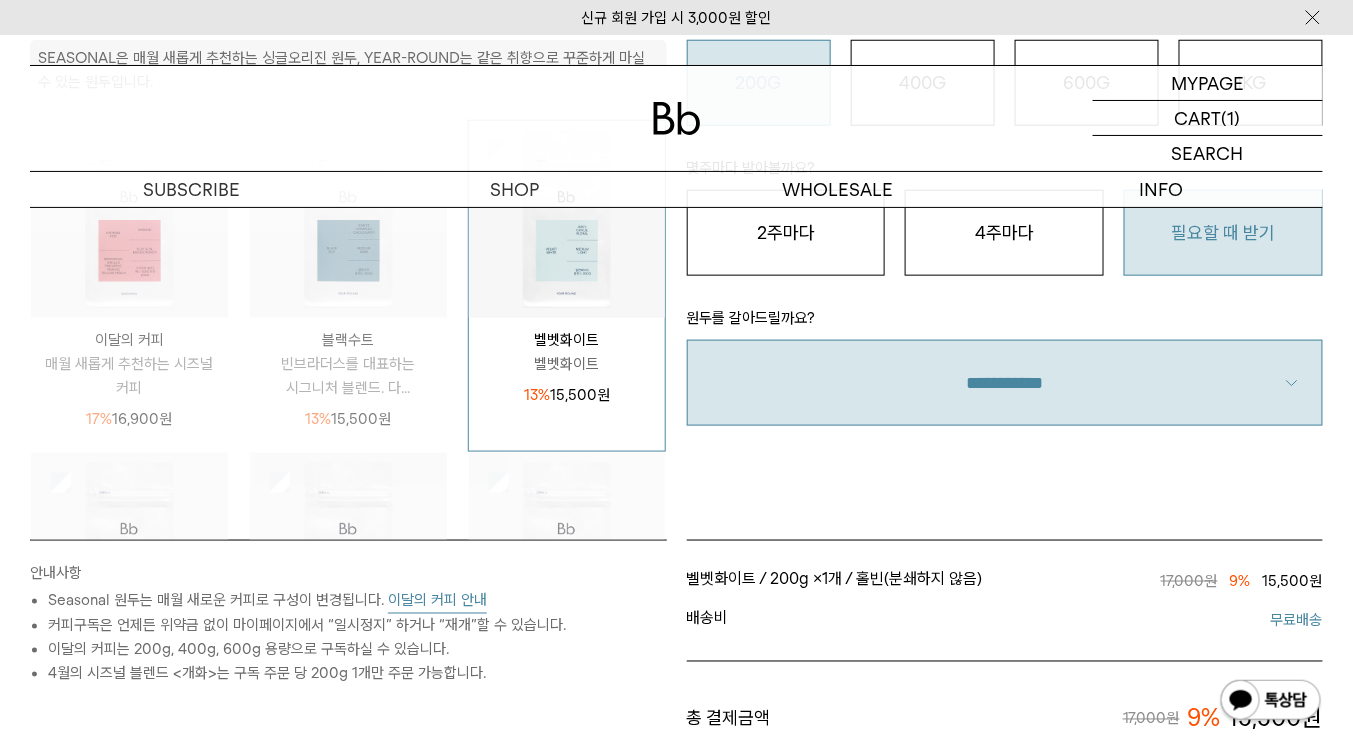 scroll, scrollTop: 480, scrollLeft: 0, axis: vertical 